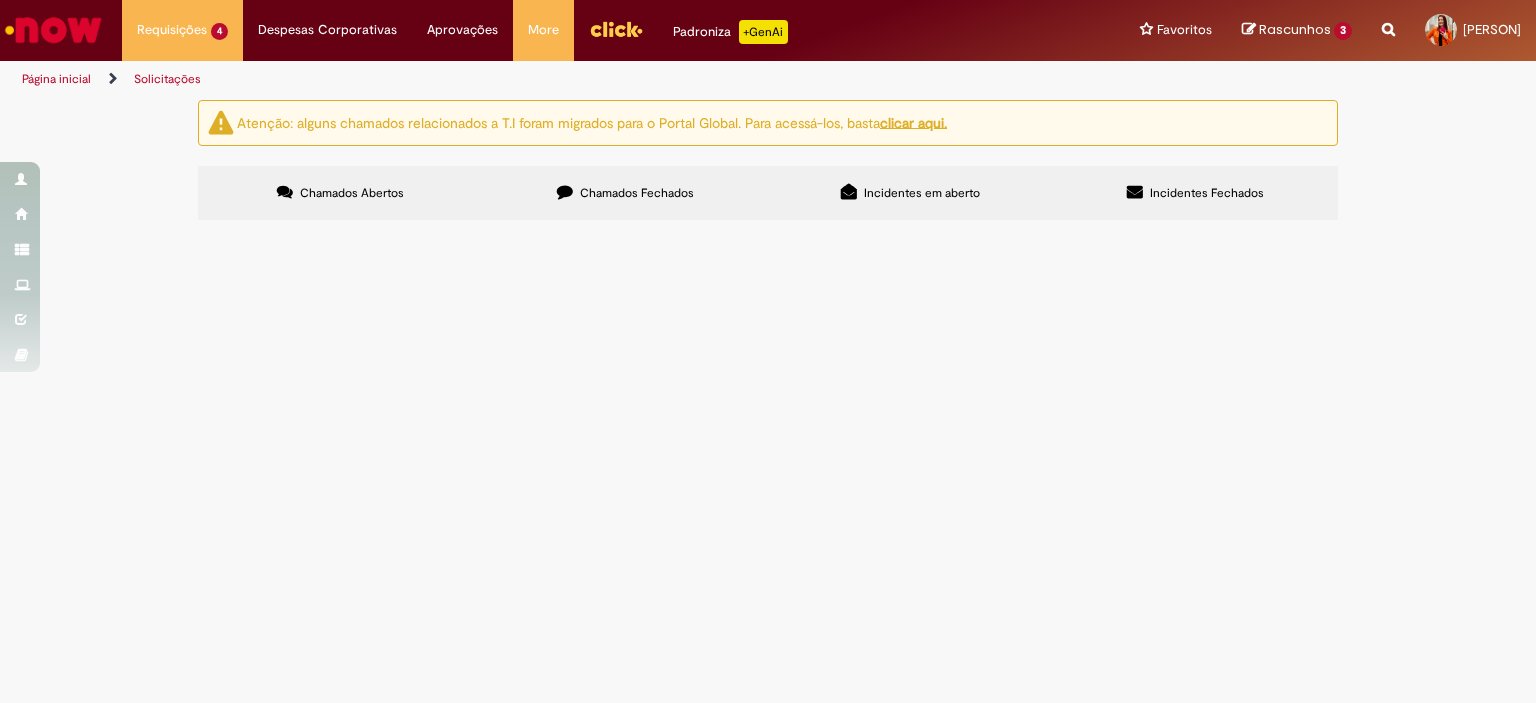 scroll, scrollTop: 0, scrollLeft: 0, axis: both 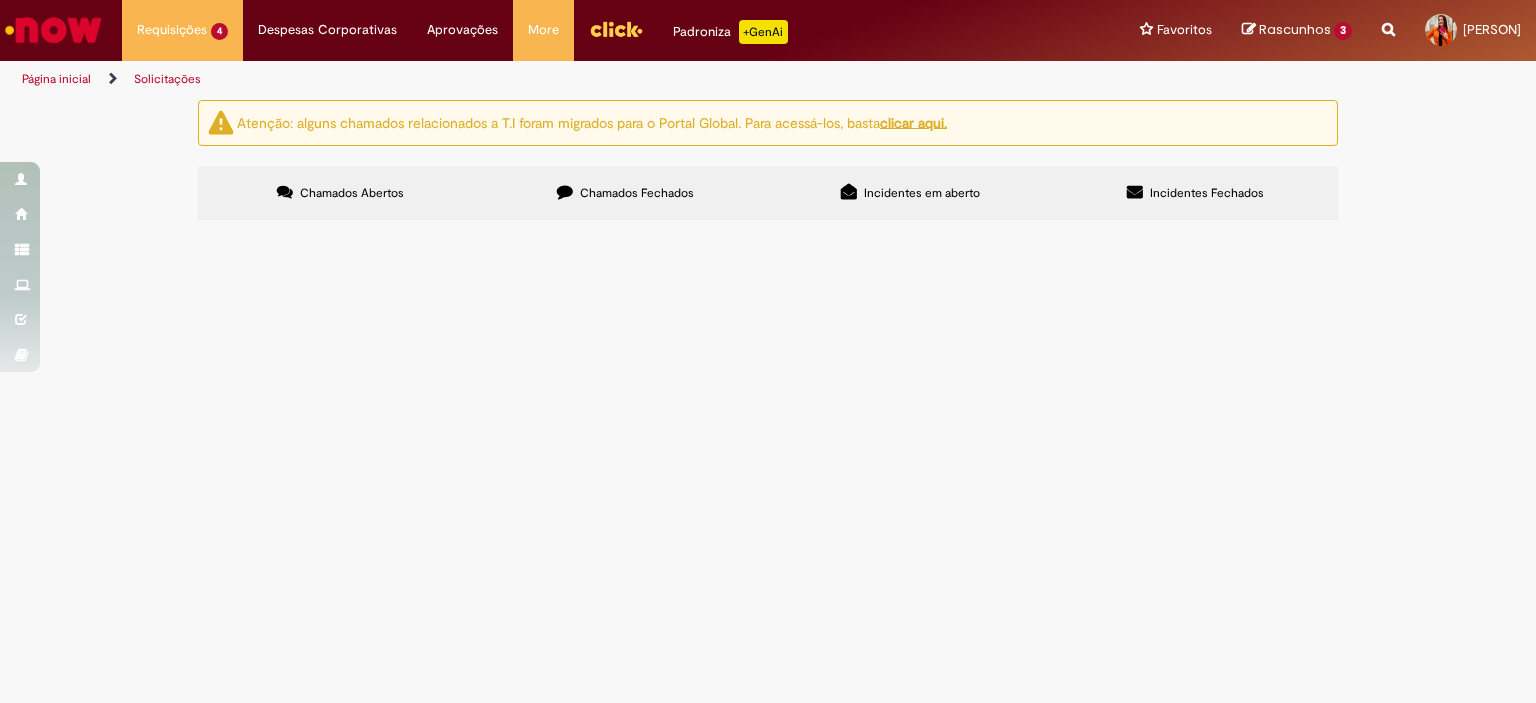 click on "Em Validação" at bounding box center [0, 0] 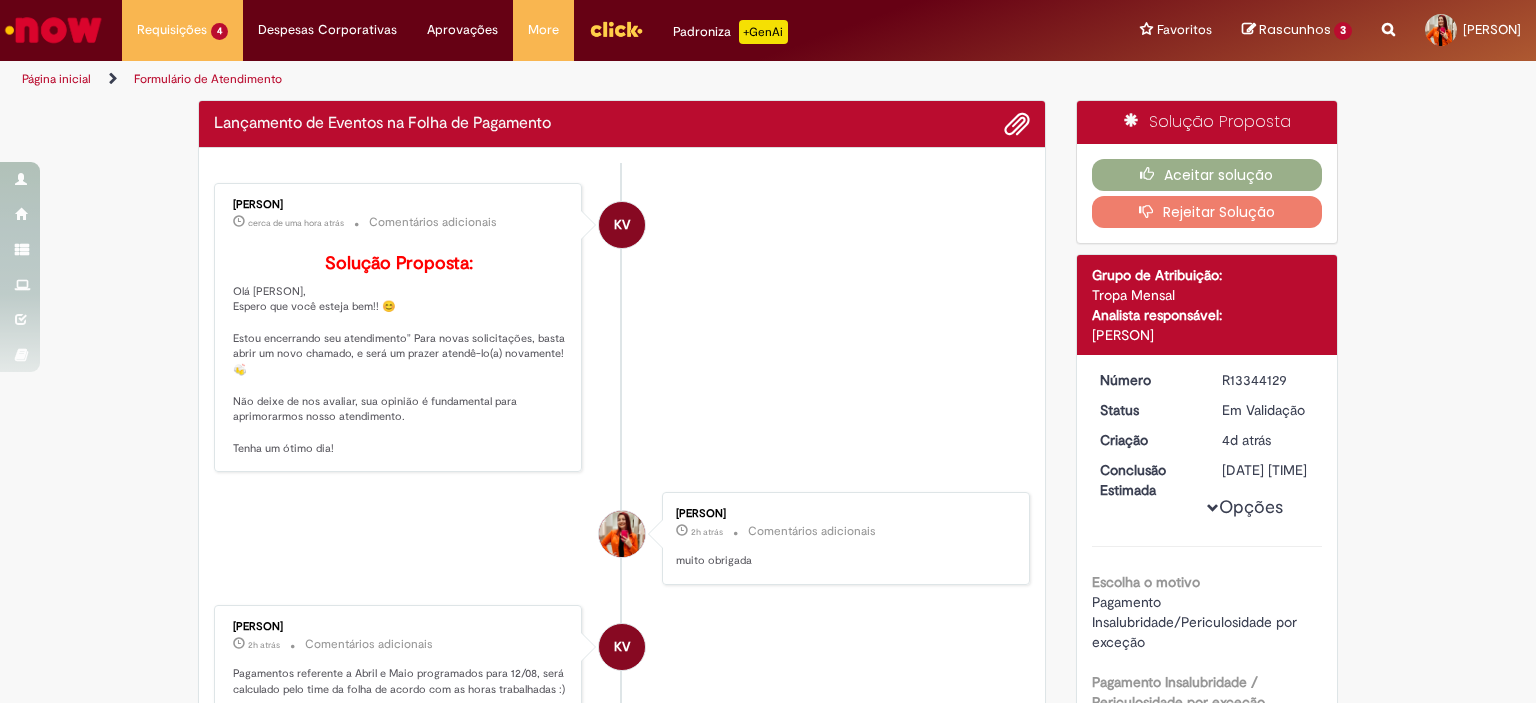 click on "Aceitar solução   Rejeitar Solução" at bounding box center [1207, 193] 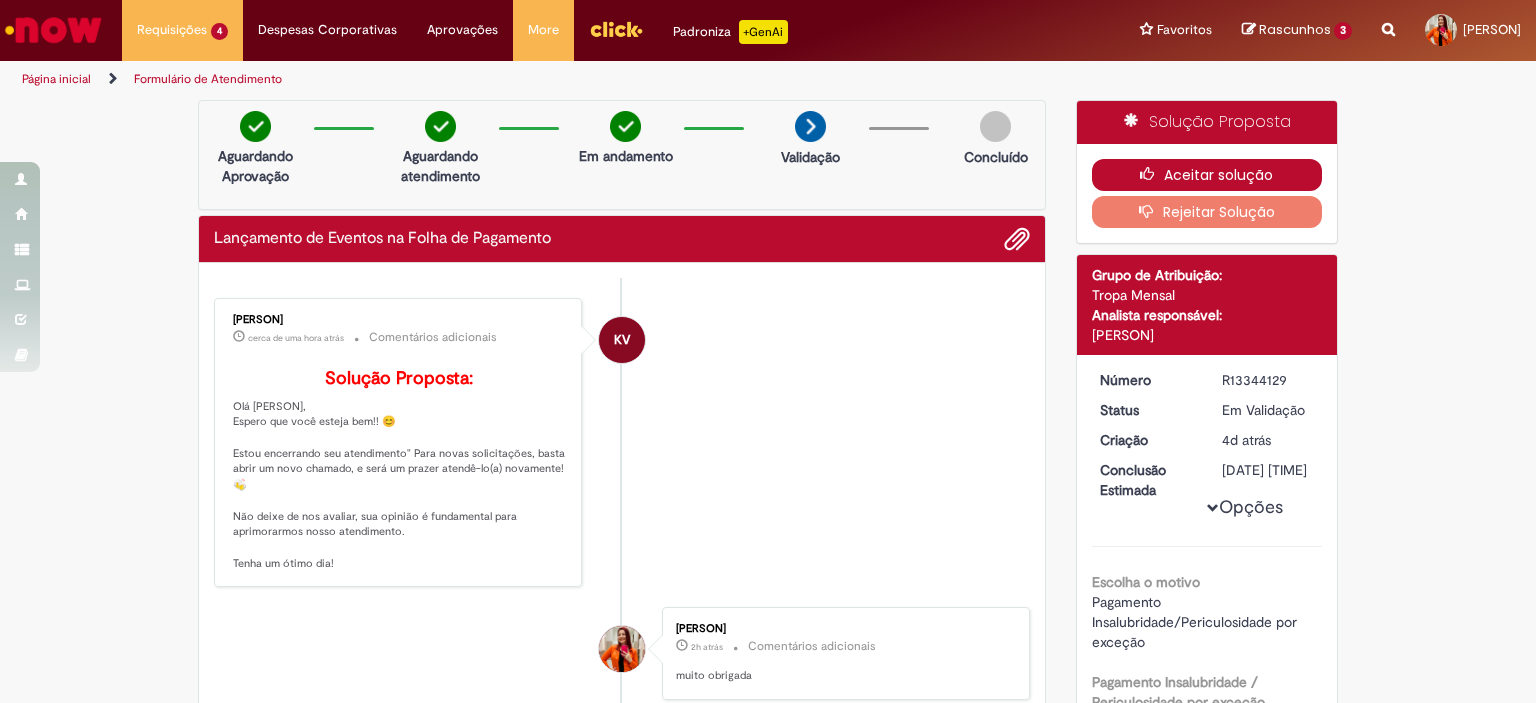 click on "Aceitar solução" at bounding box center [1207, 175] 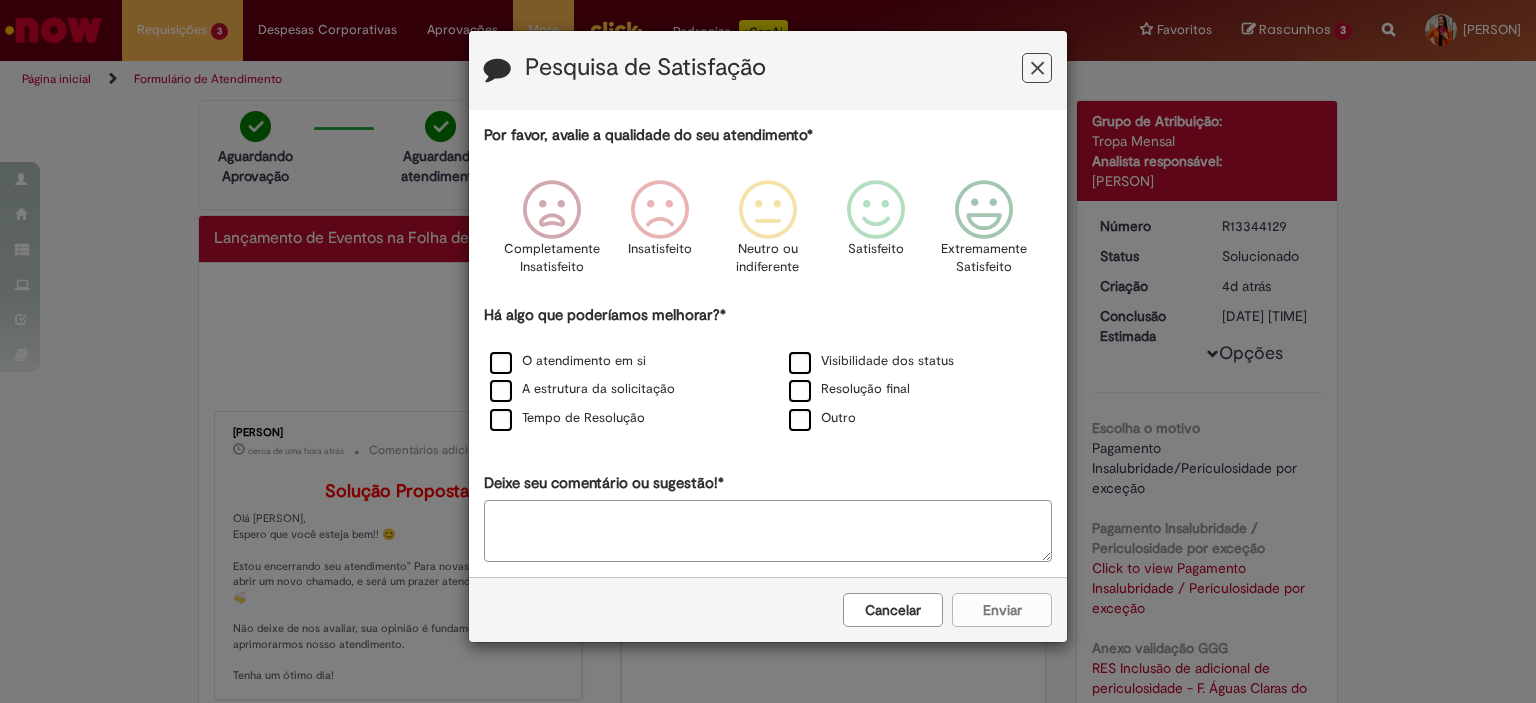 click at bounding box center (1037, 68) 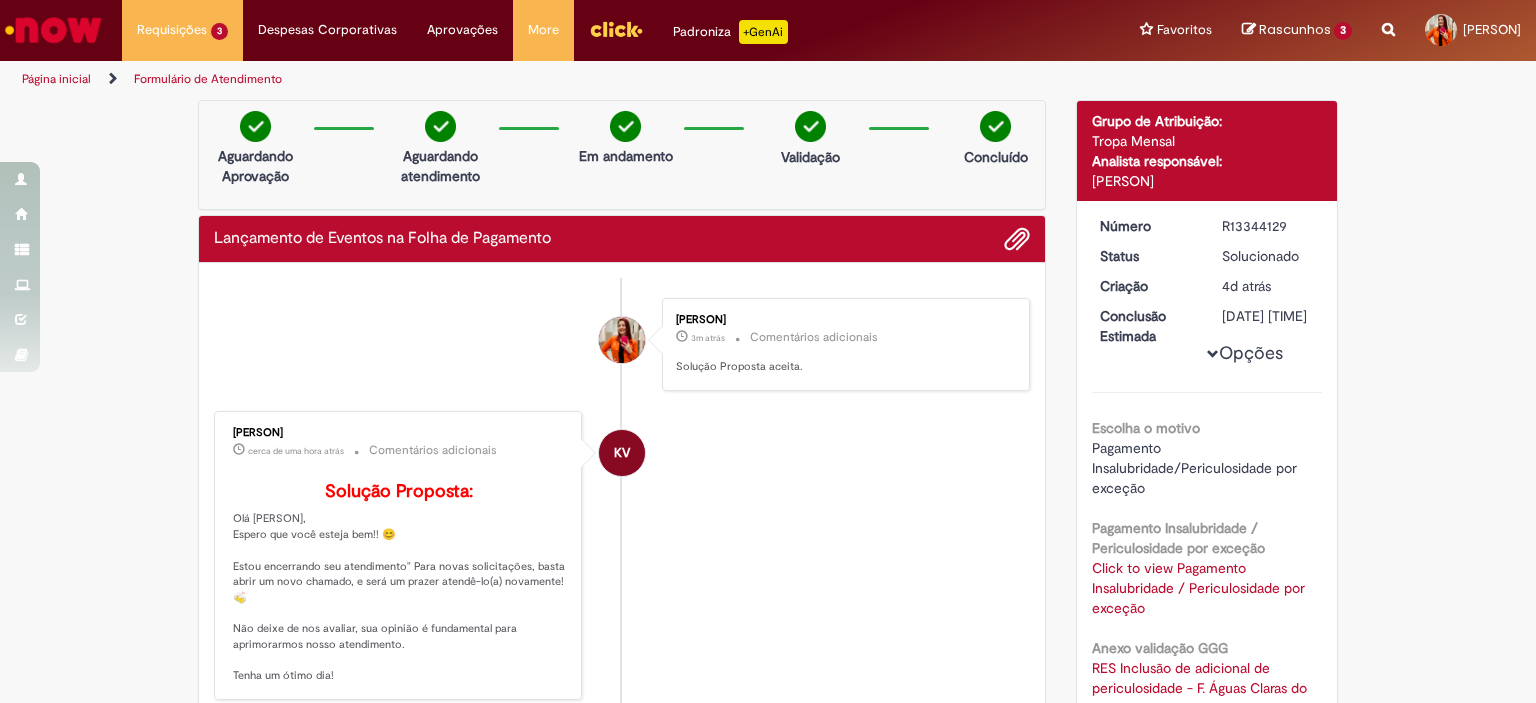 click on "Página inicial" at bounding box center [56, 79] 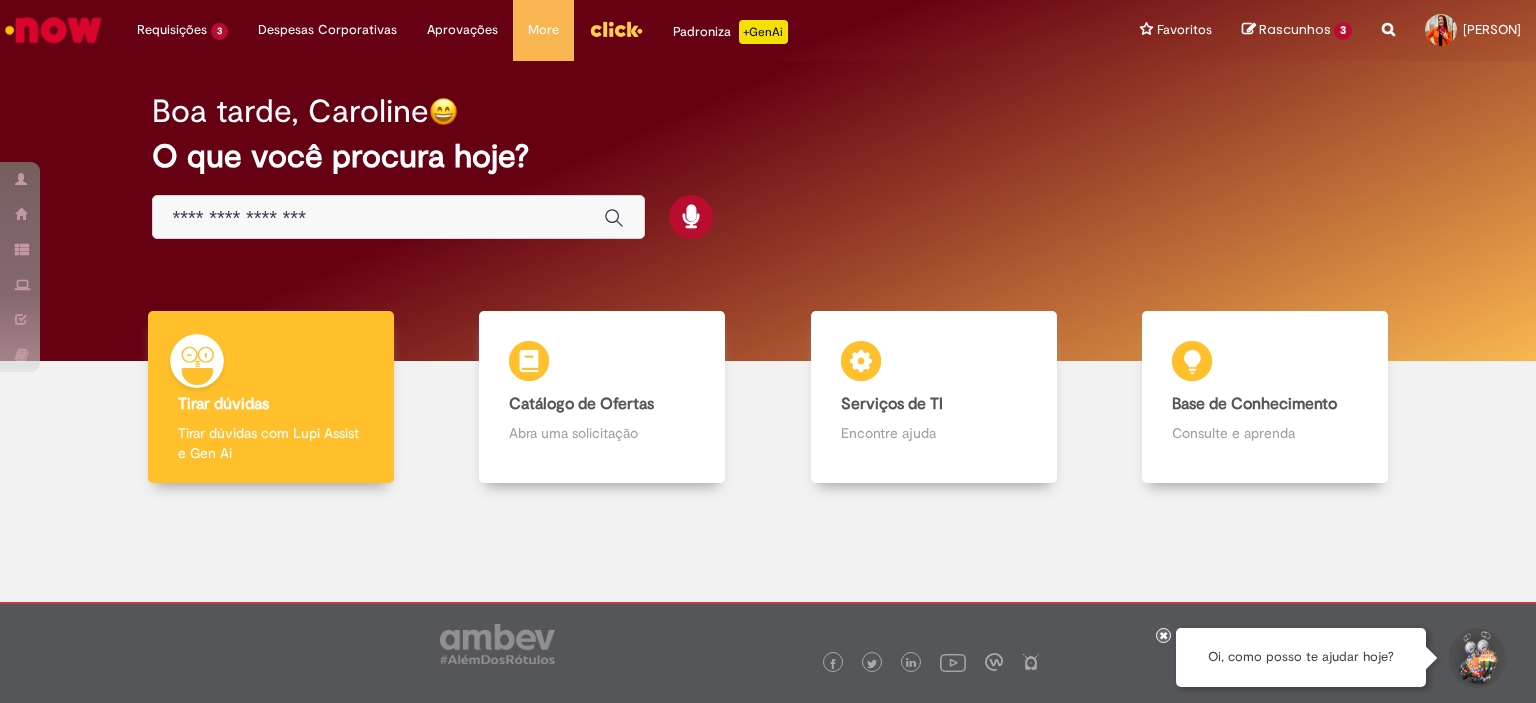 click at bounding box center [378, 218] 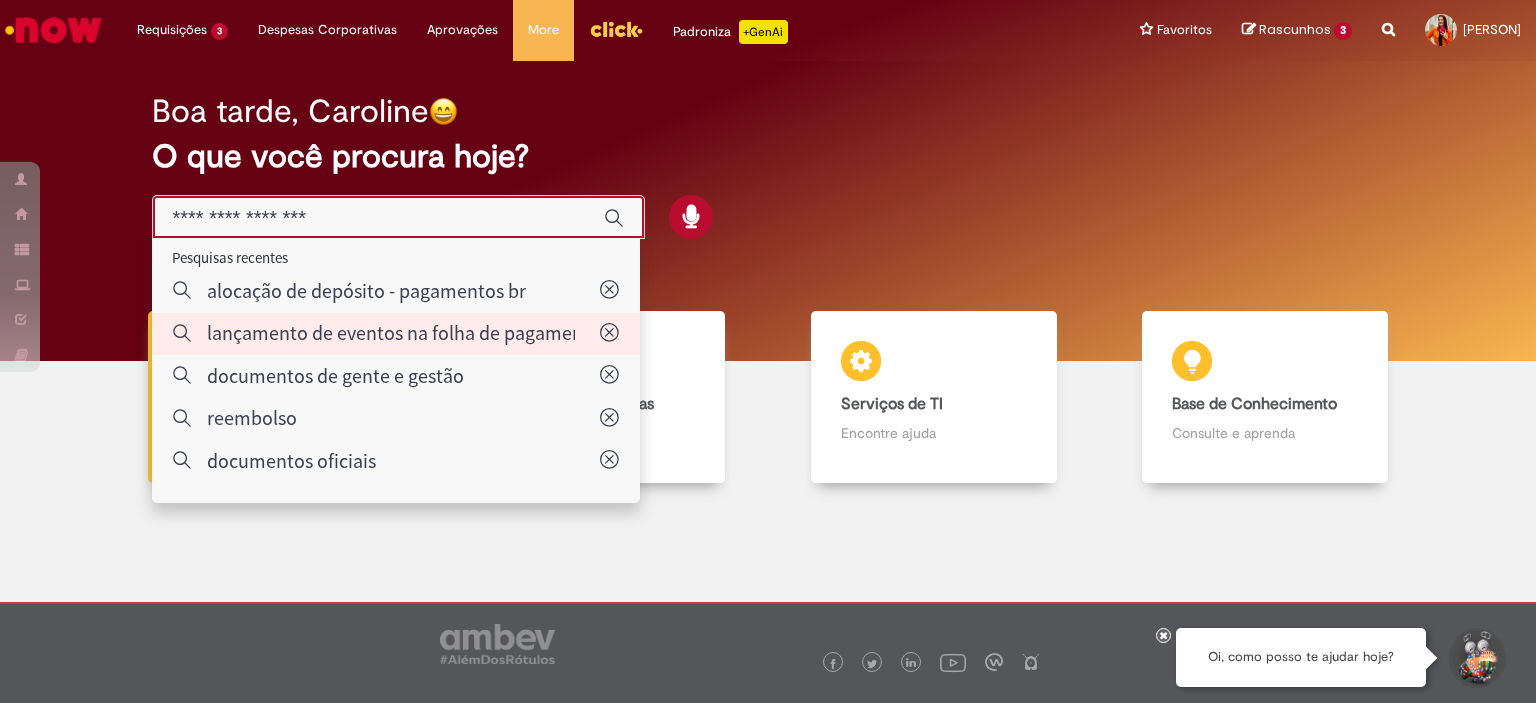 type on "**********" 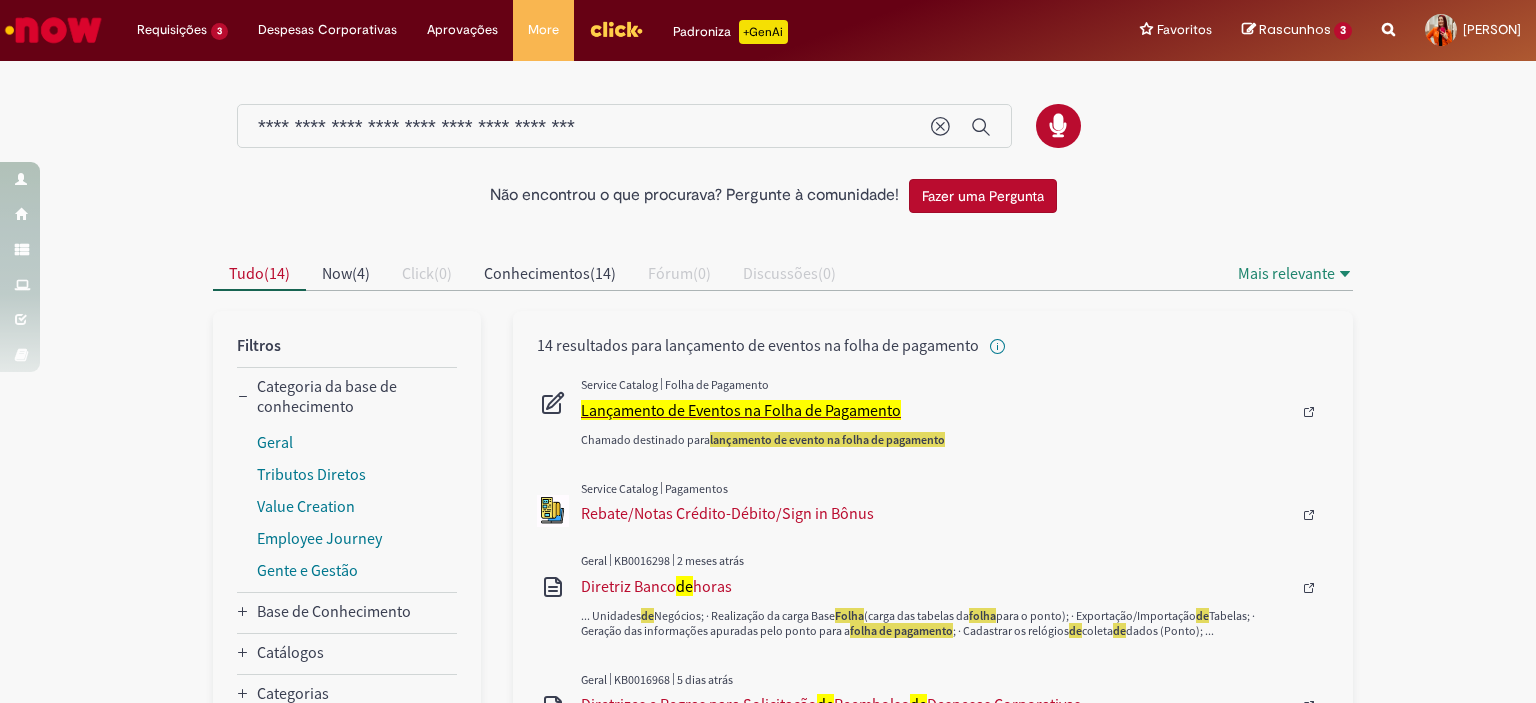 click on "Lançamento de Eventos na Folha de Pagamento" at bounding box center [741, 410] 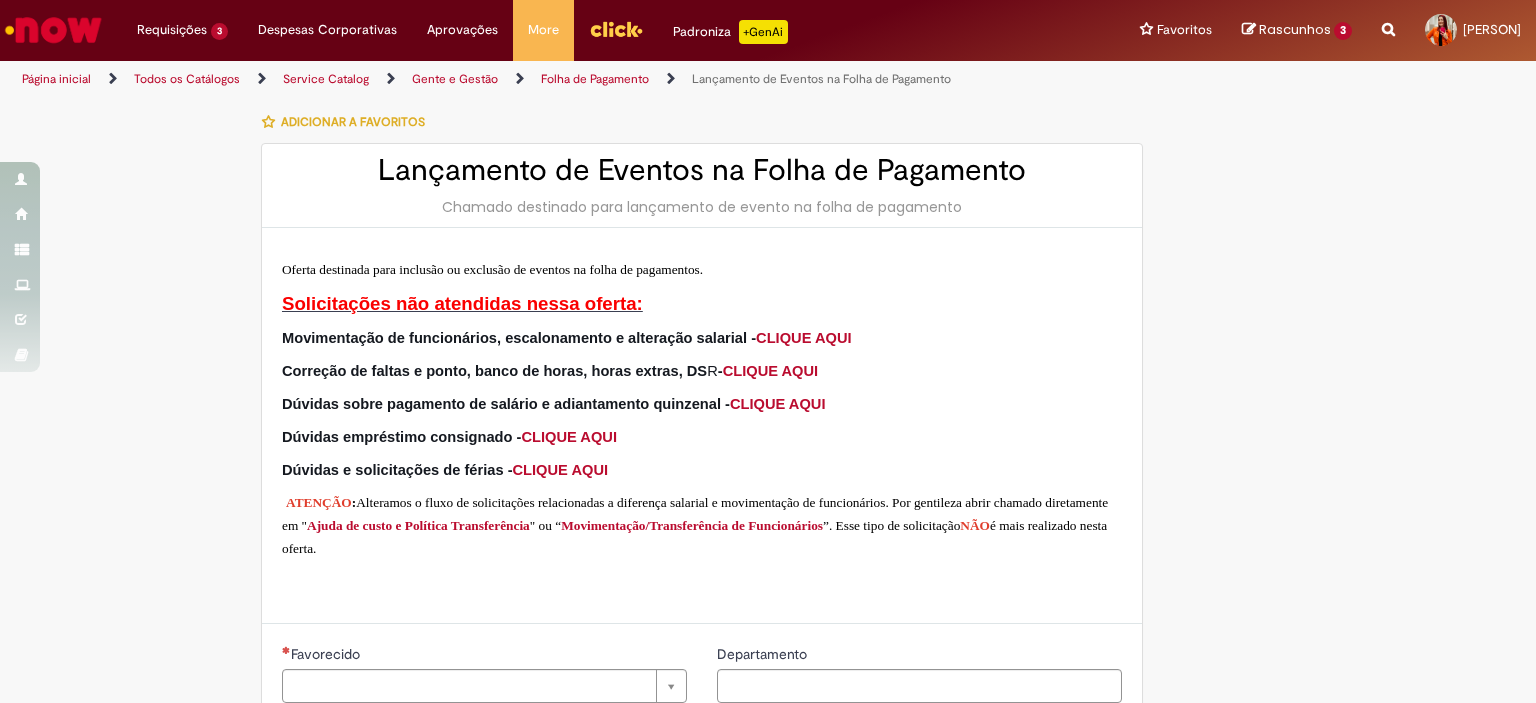 type on "********" 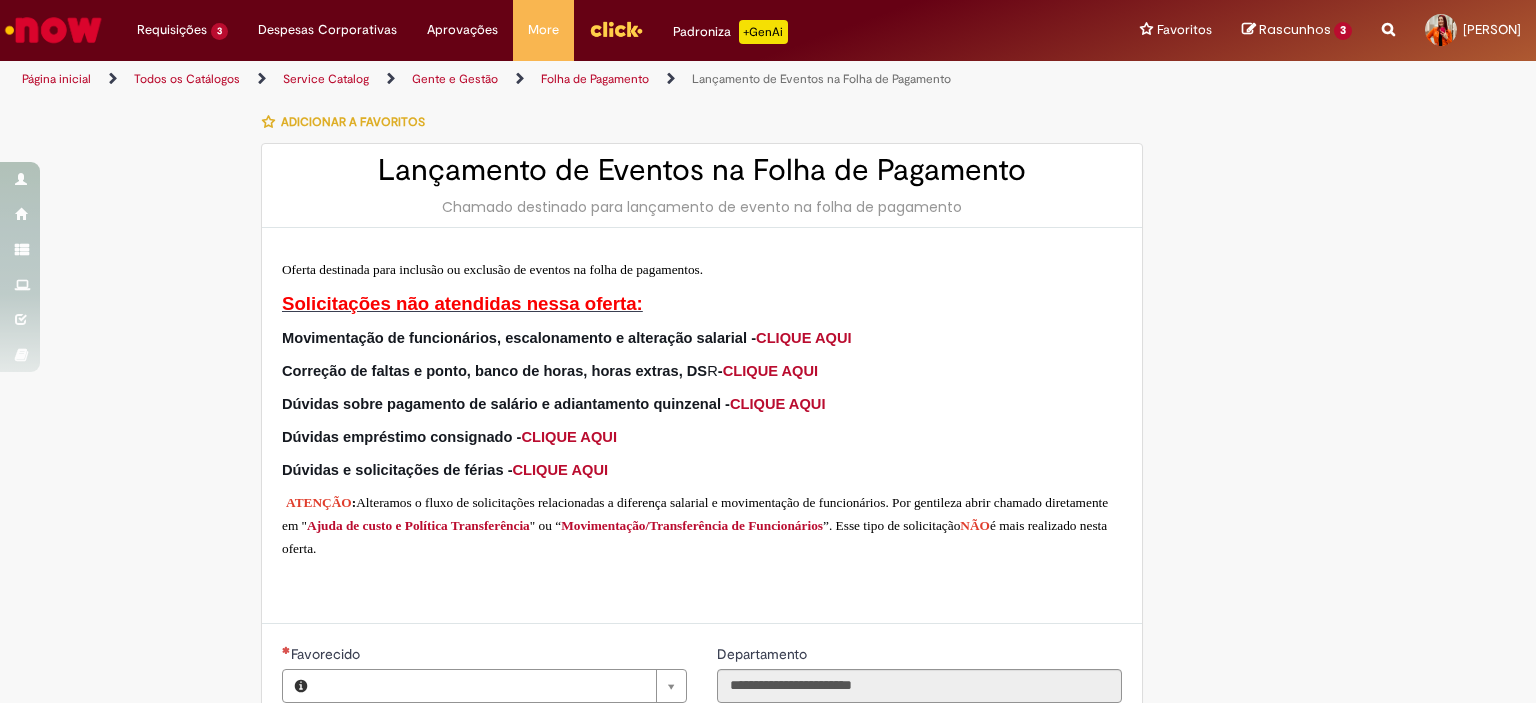 type on "**********" 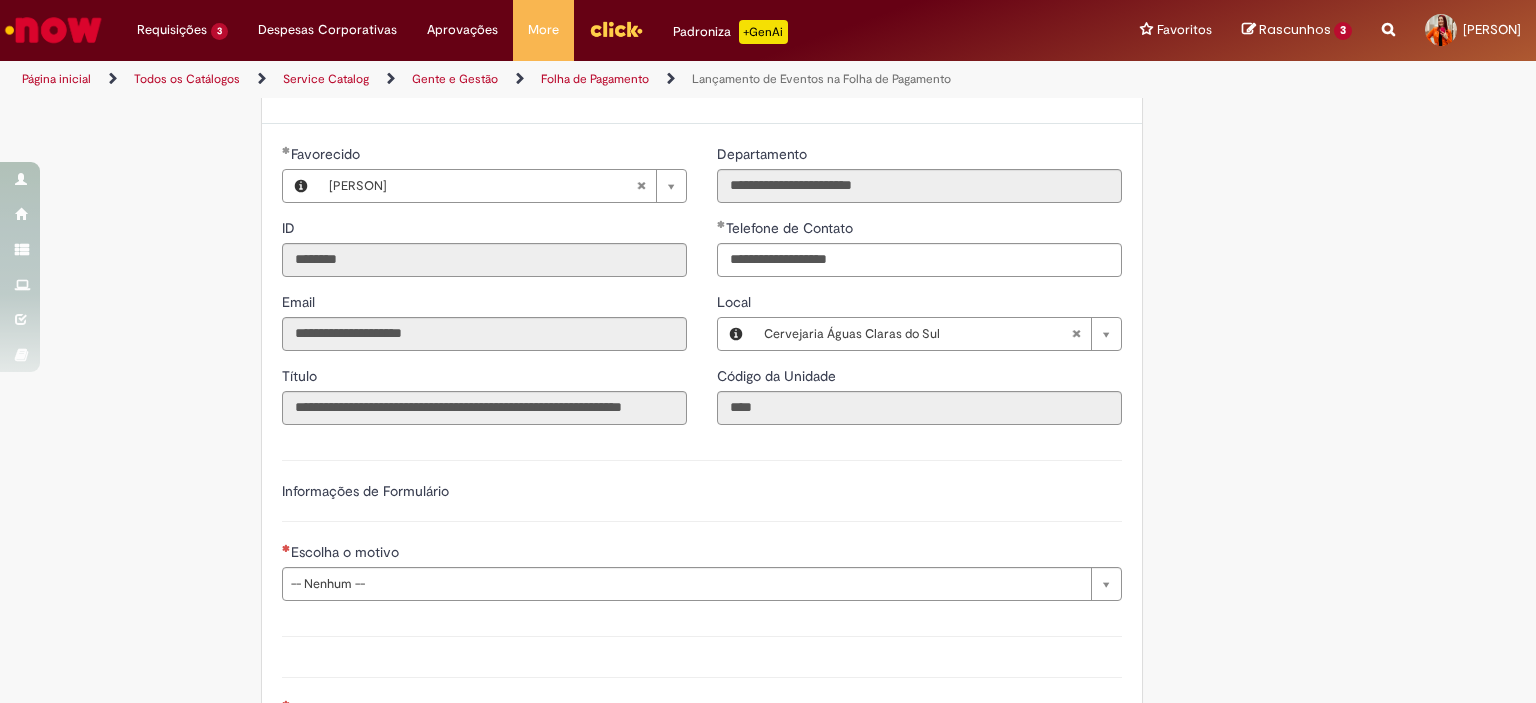 scroll, scrollTop: 791, scrollLeft: 0, axis: vertical 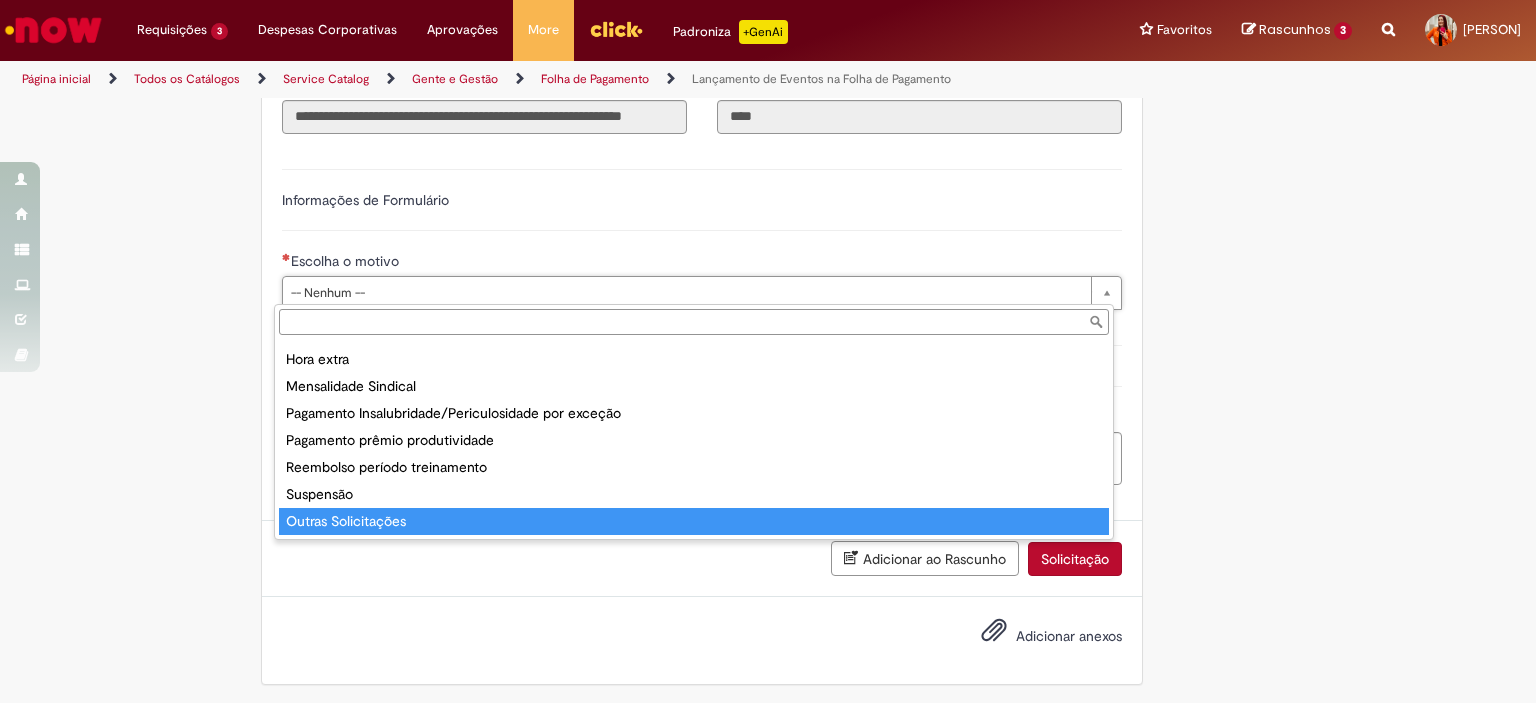 type on "**********" 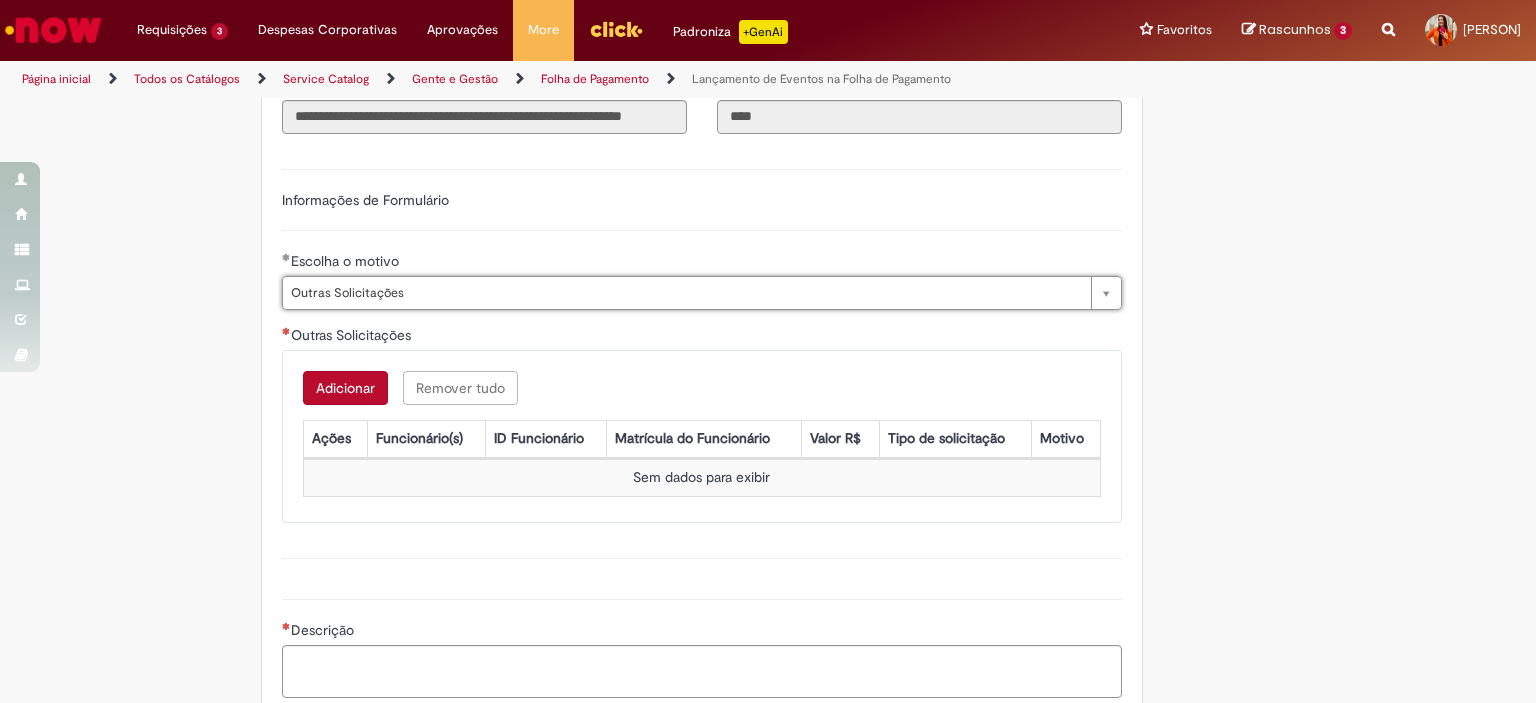 click on "Adicionar" at bounding box center [345, 388] 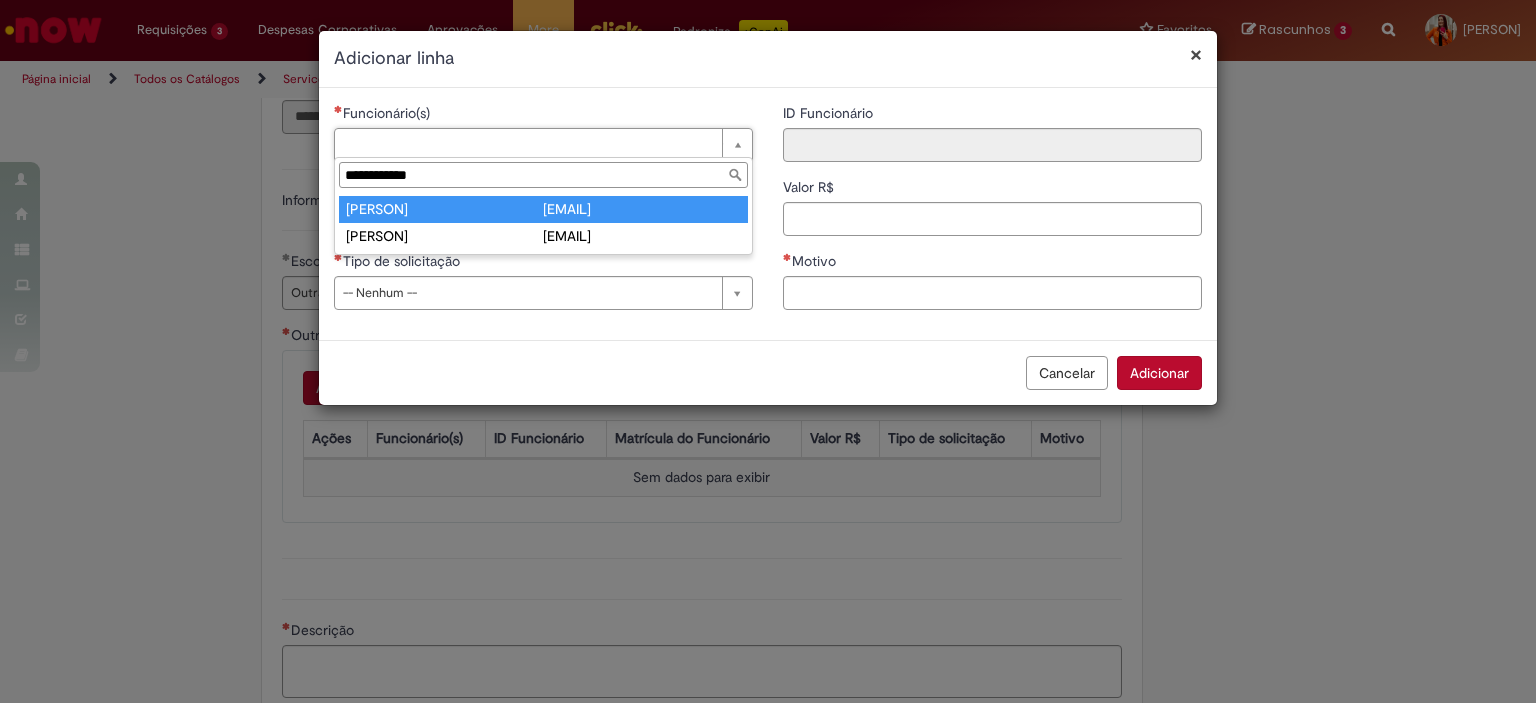 type on "**********" 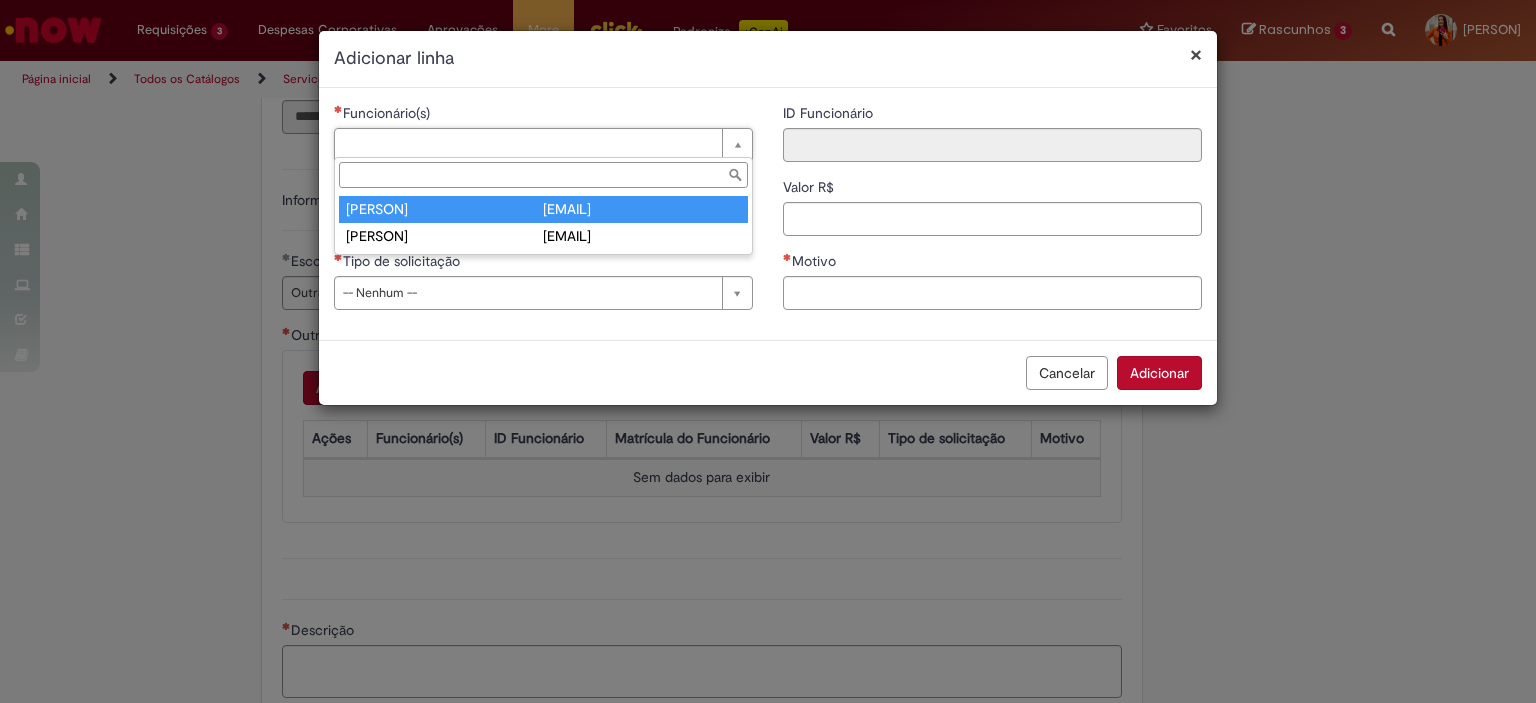 type on "********" 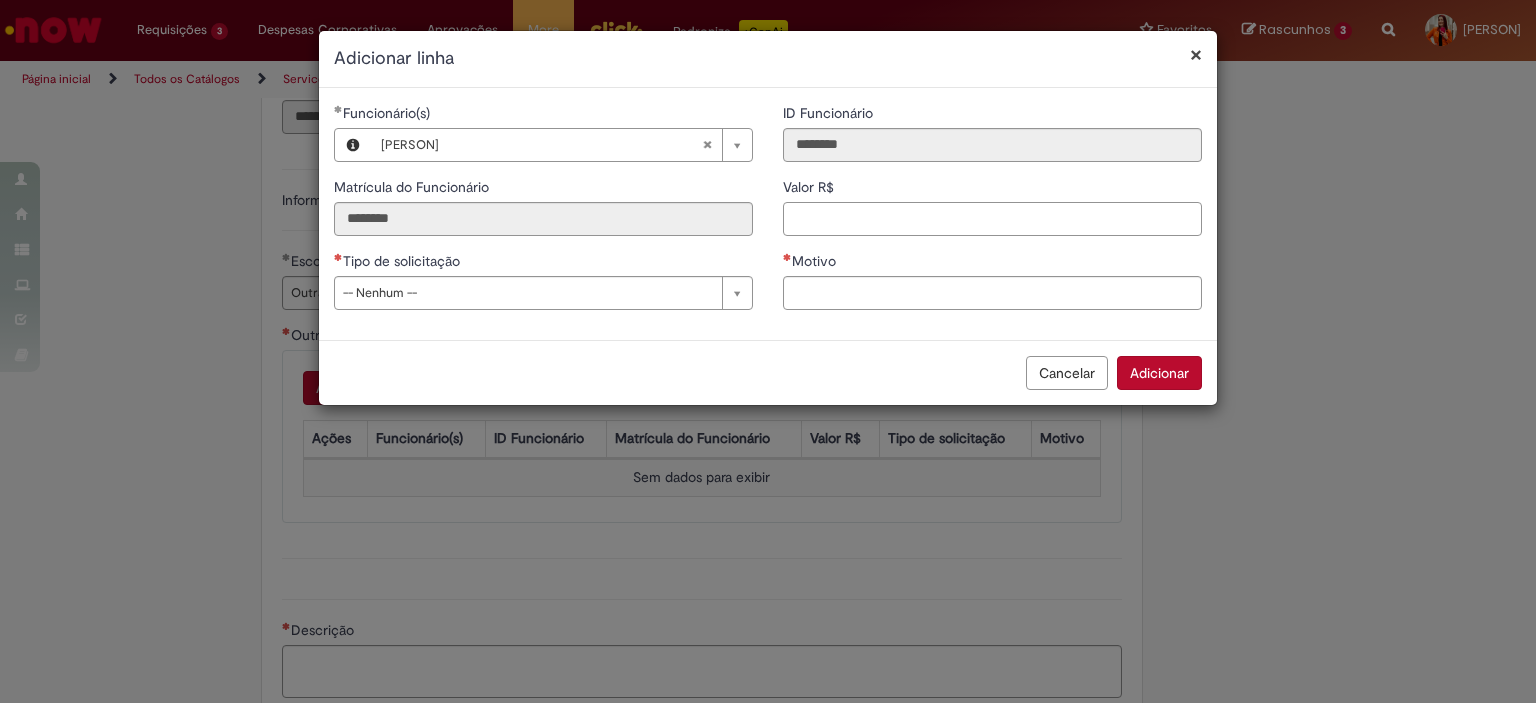 click on "Valor R$" at bounding box center (992, 219) 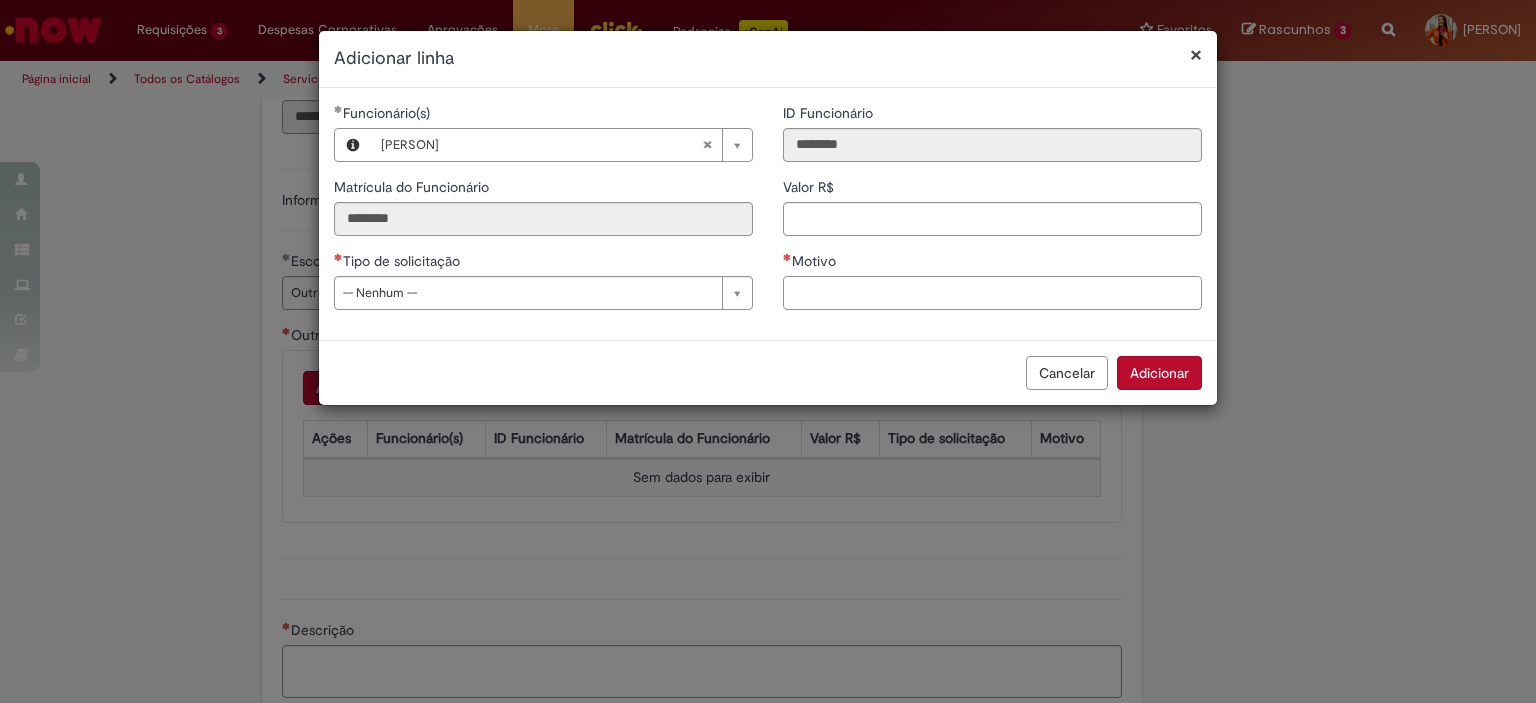 click on "Motivo" at bounding box center [992, 293] 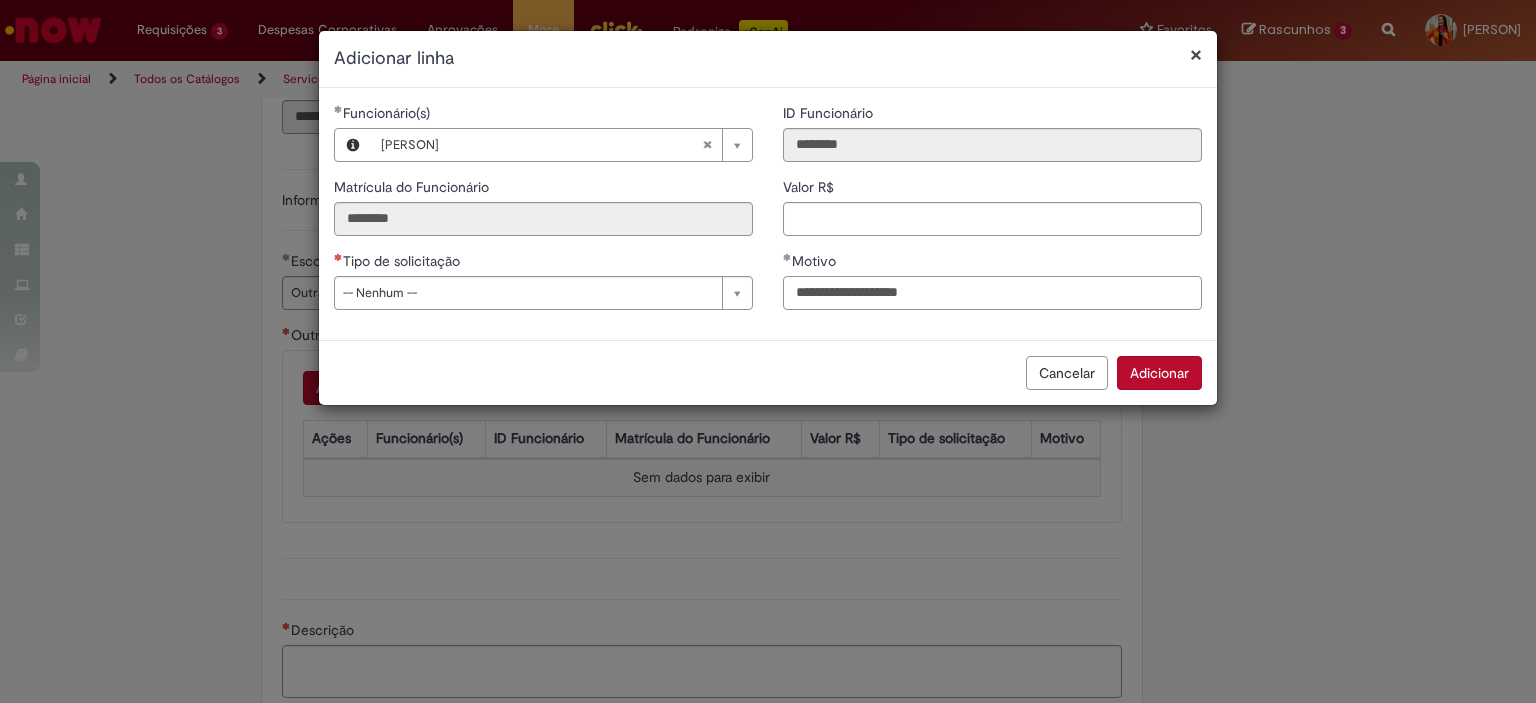 type on "**********" 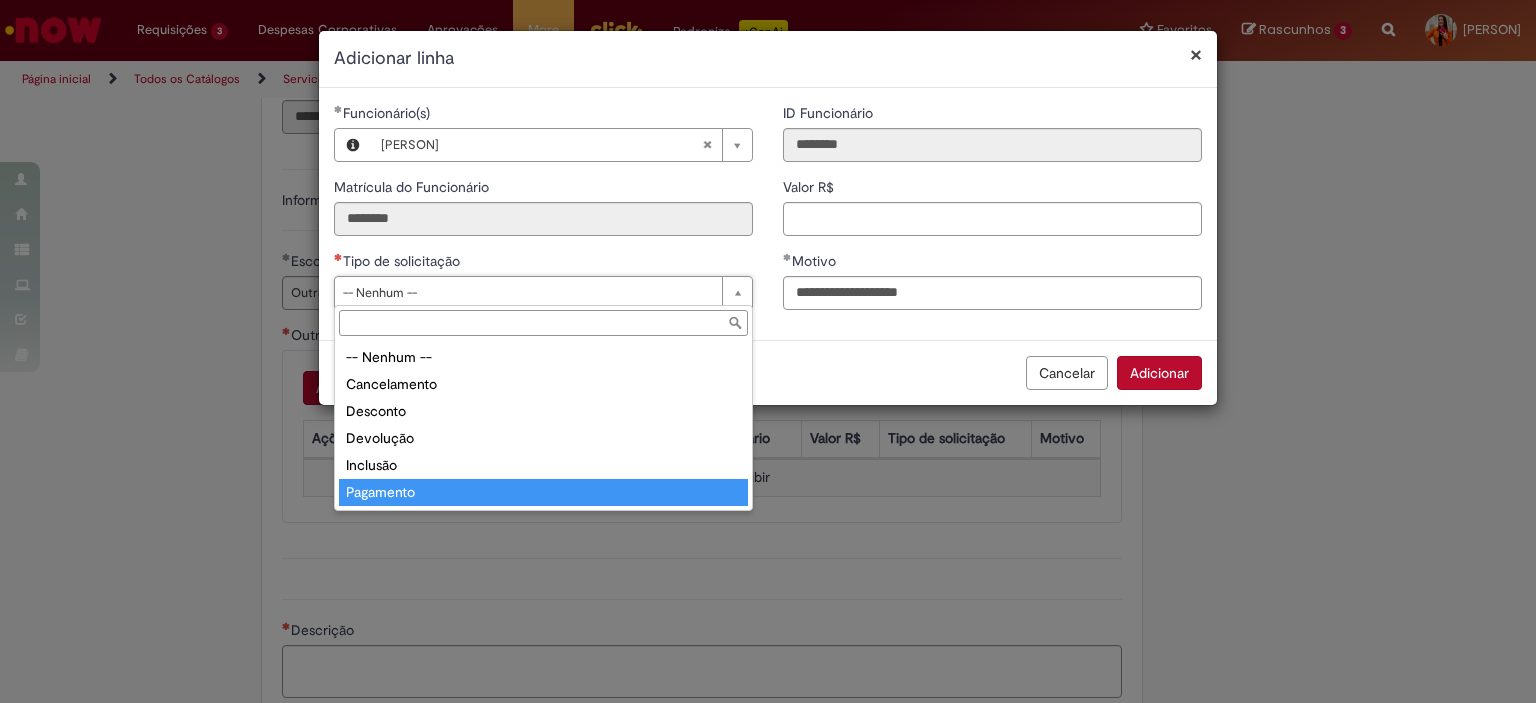 type on "*********" 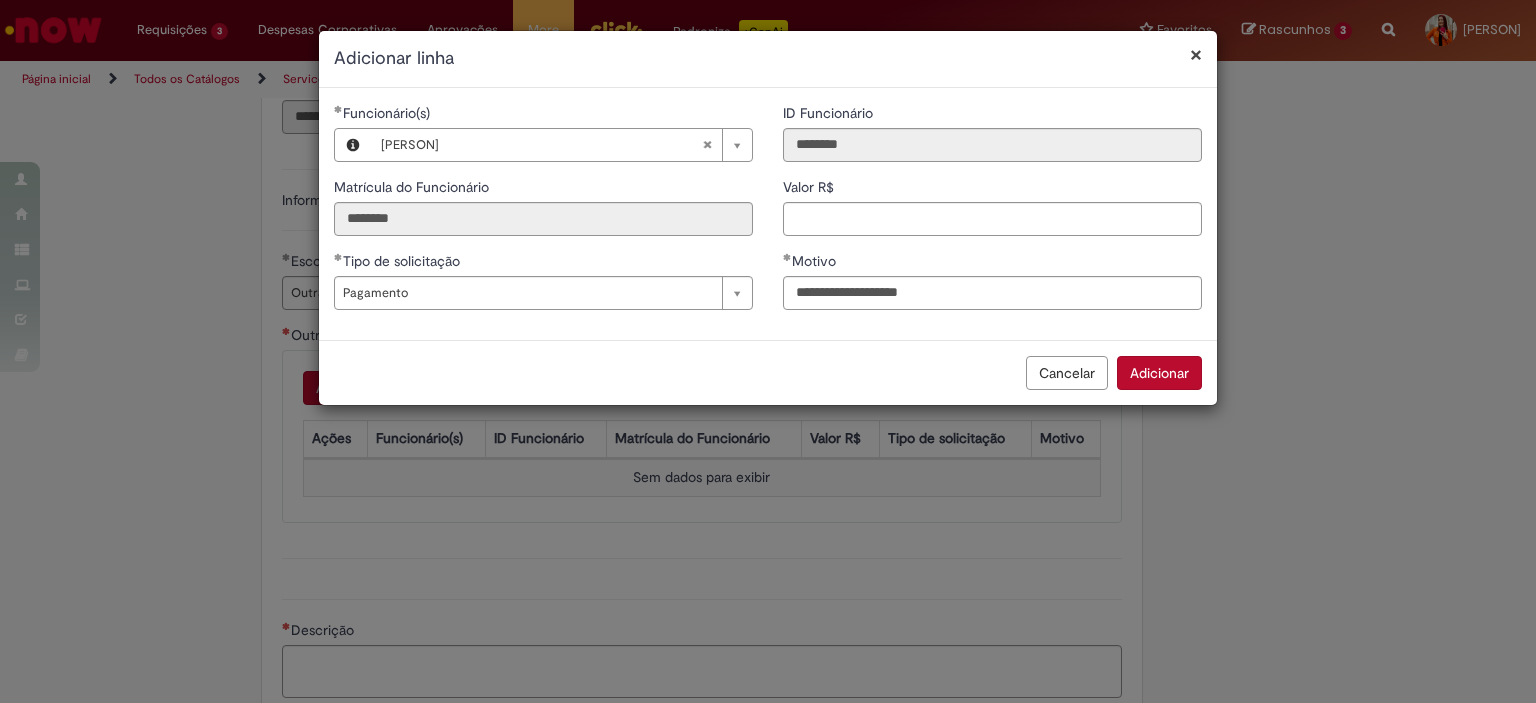click on "Adicionar" at bounding box center (1159, 373) 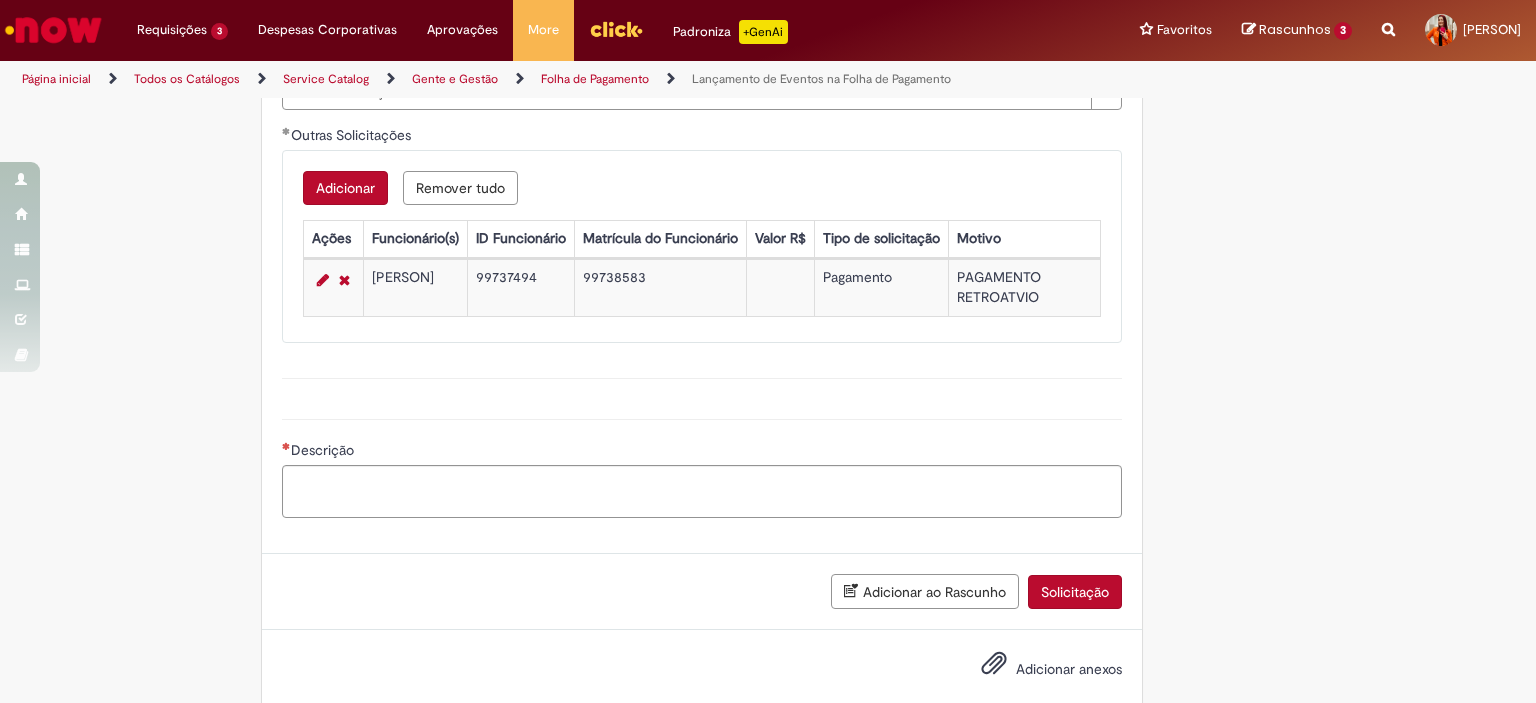 scroll, scrollTop: 1022, scrollLeft: 0, axis: vertical 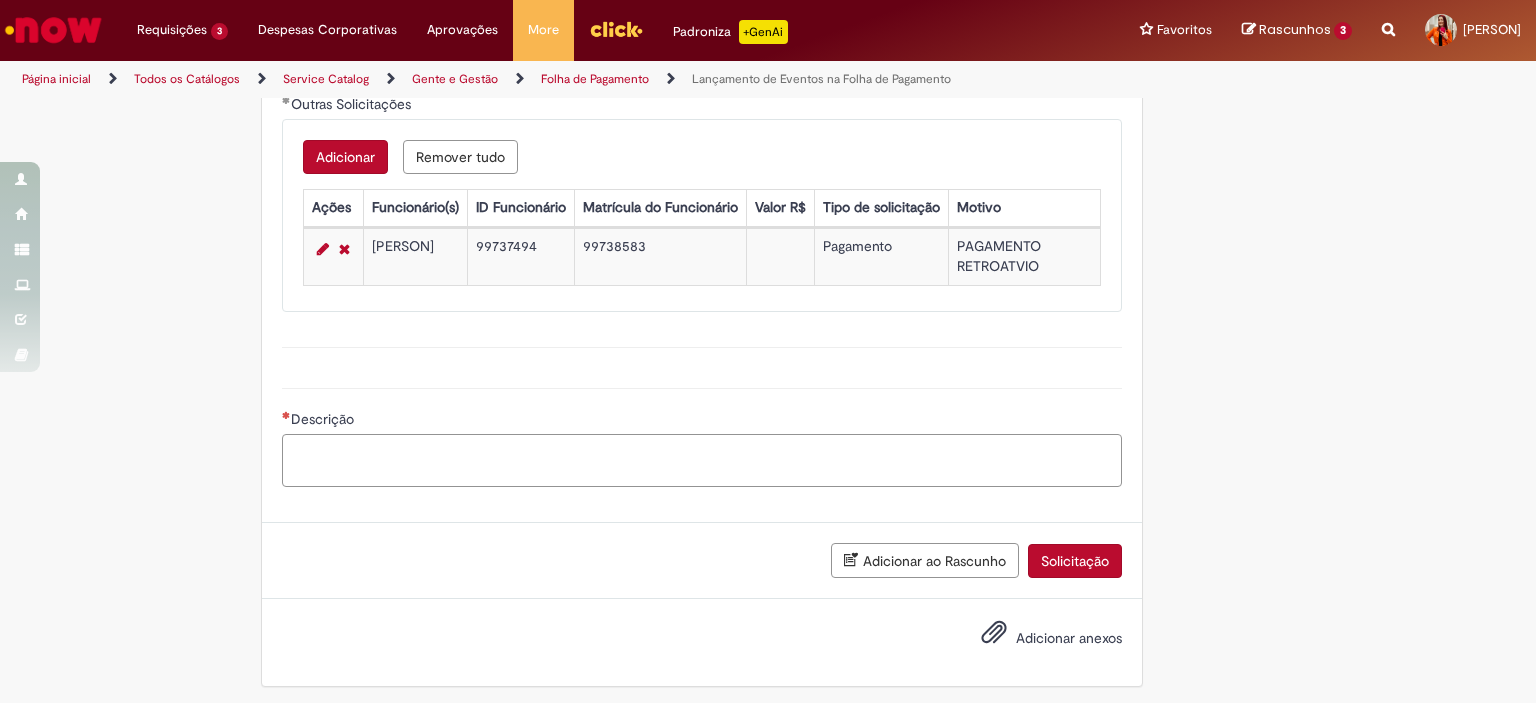 click on "Descrição" at bounding box center (702, 461) 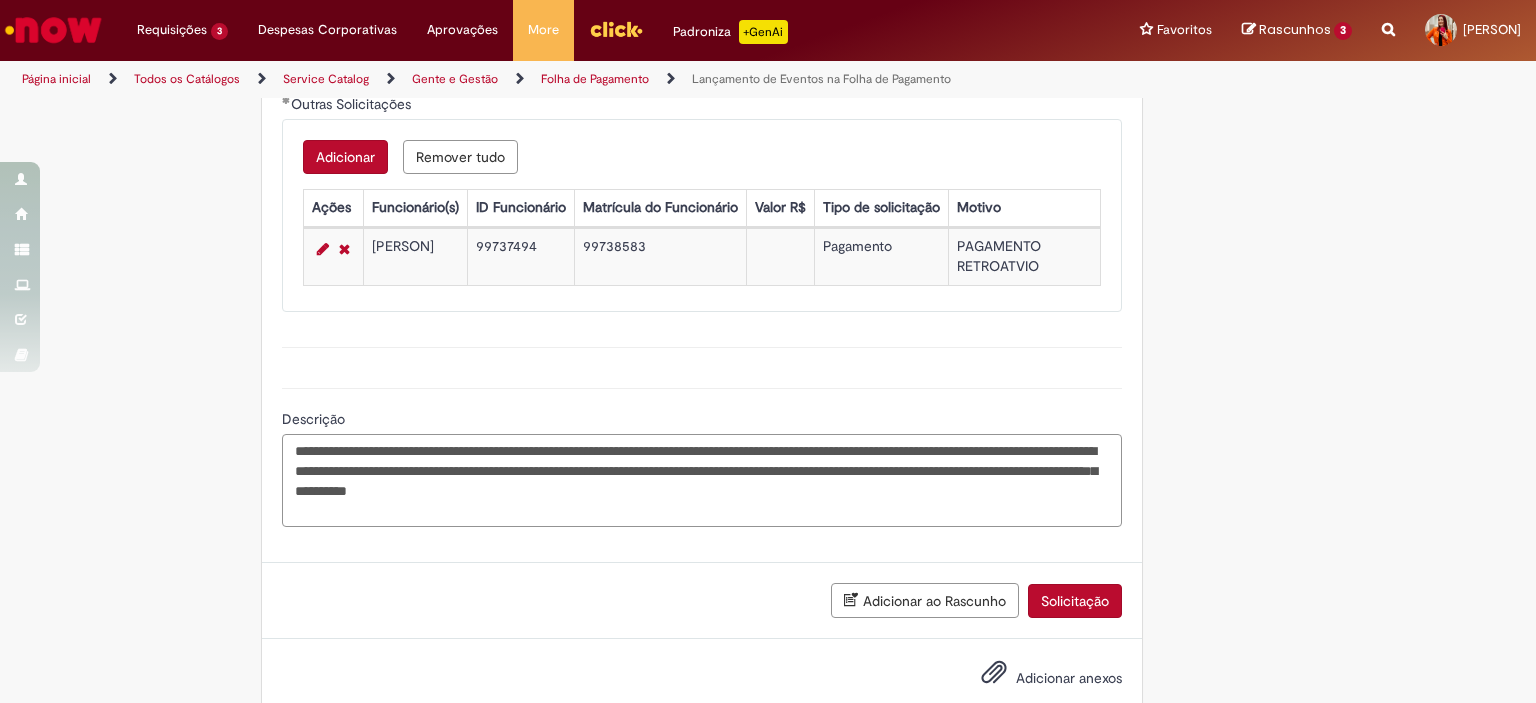 paste on "**********" 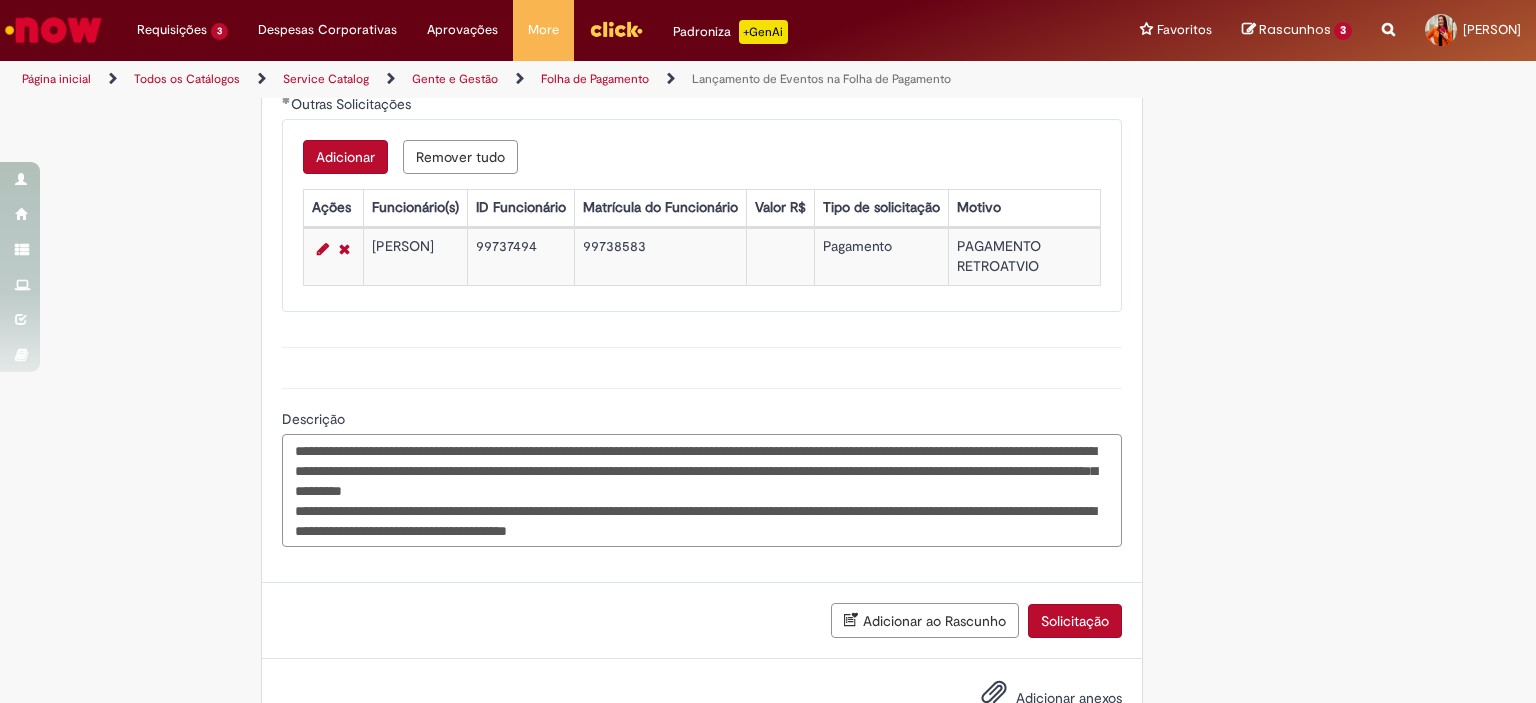 scroll, scrollTop: 1082, scrollLeft: 0, axis: vertical 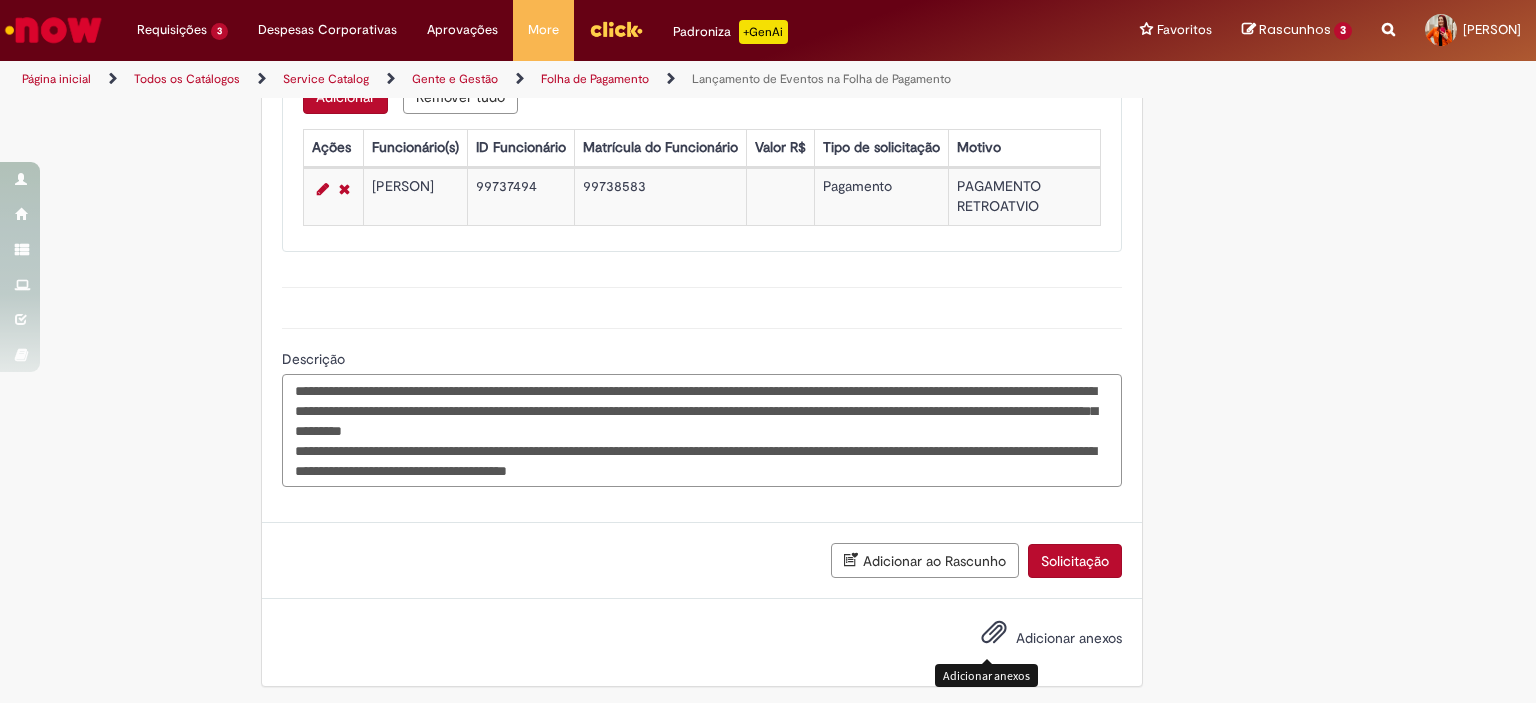 type on "**********" 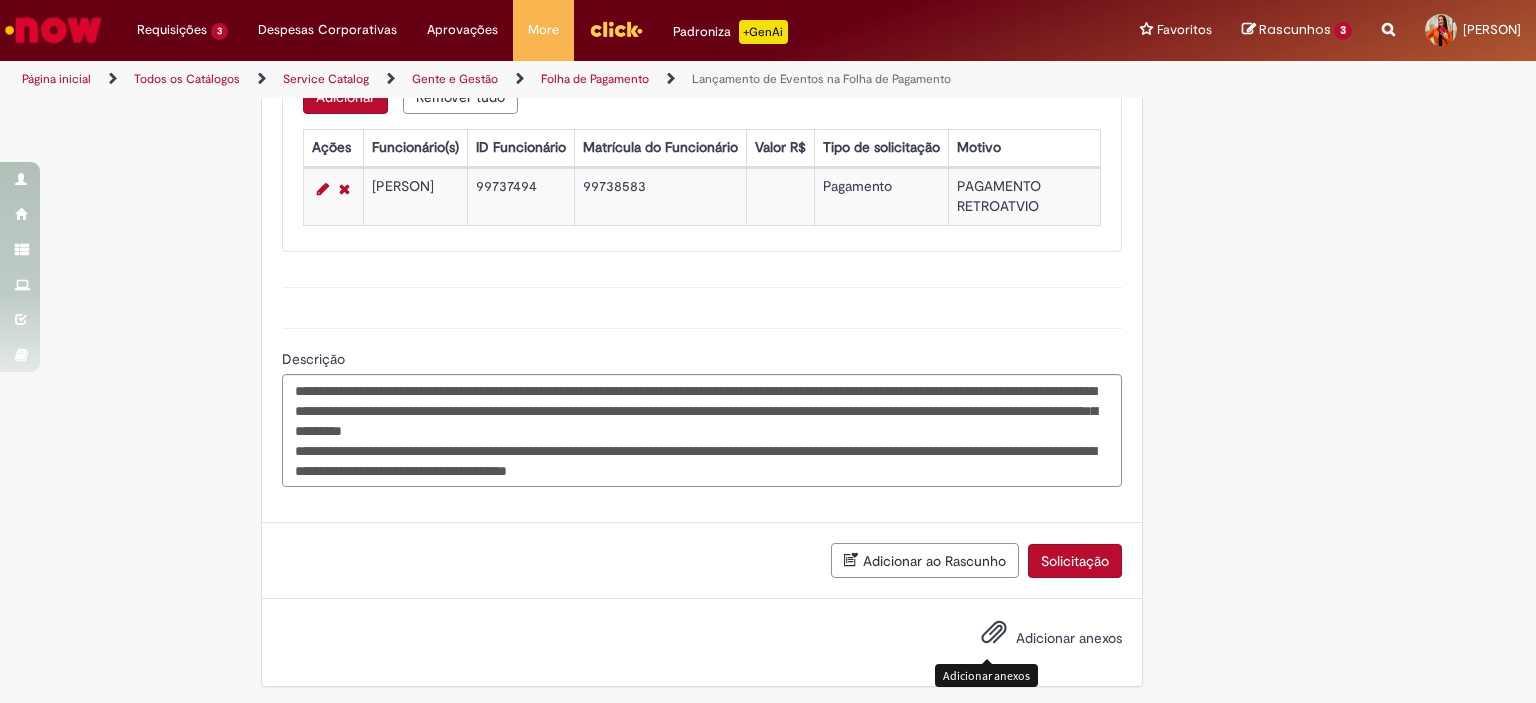 click at bounding box center [994, 633] 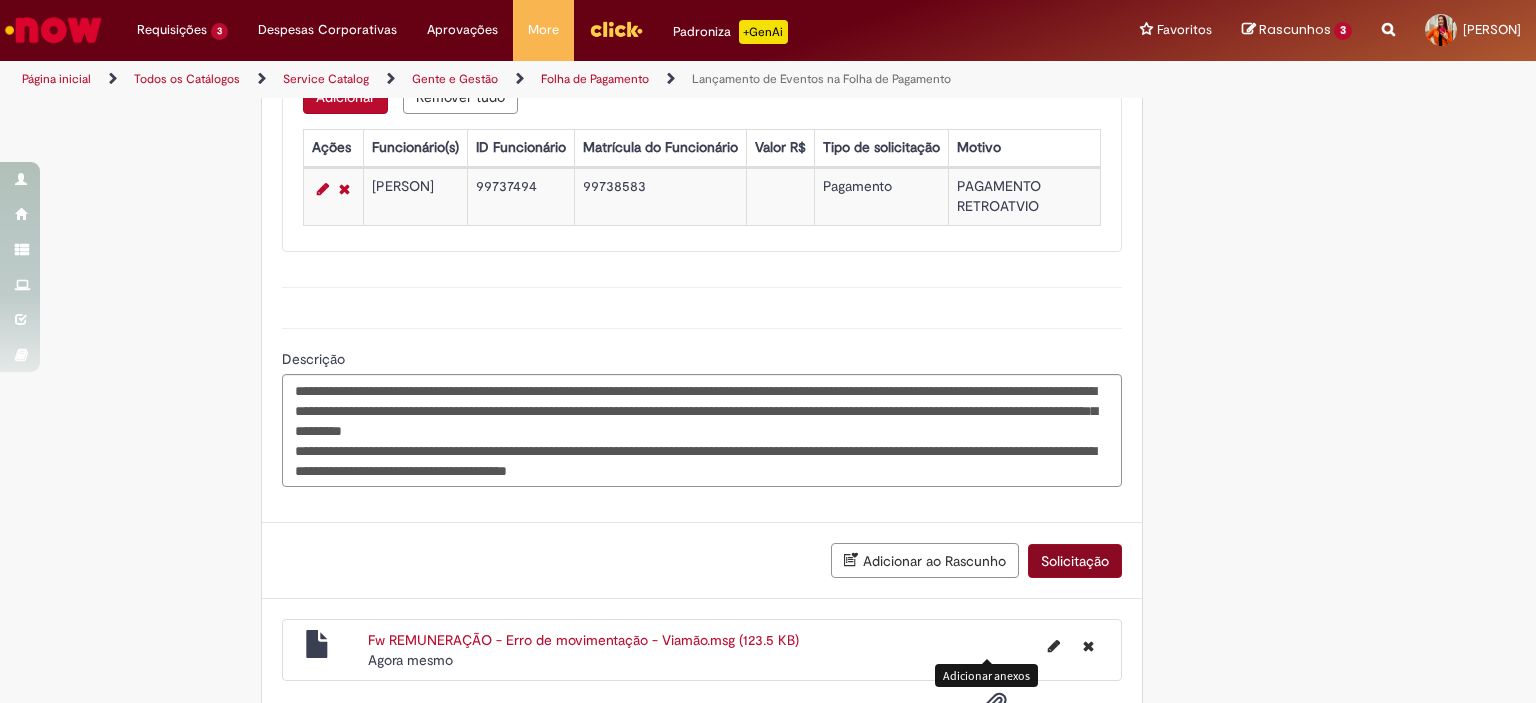 click on "Solicitação" at bounding box center (1075, 561) 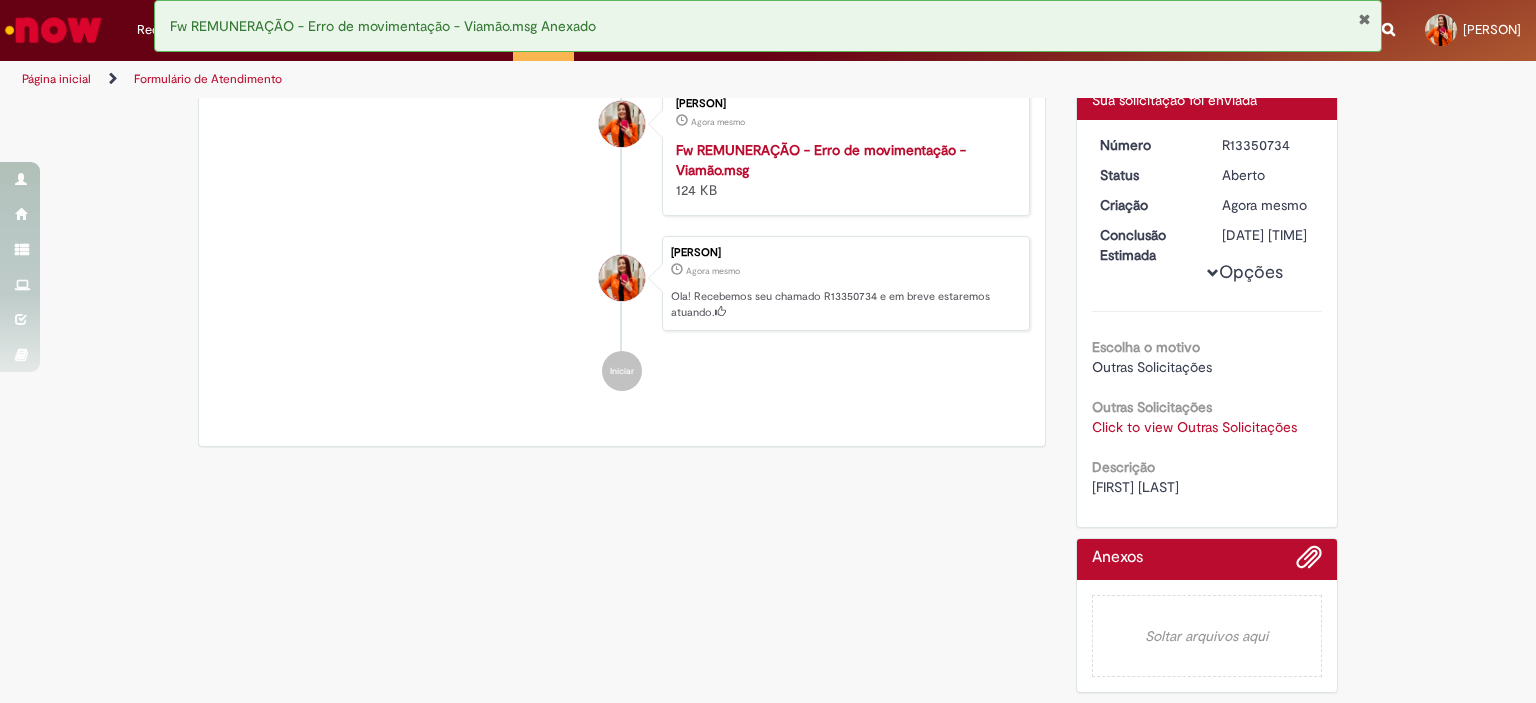 scroll, scrollTop: 0, scrollLeft: 0, axis: both 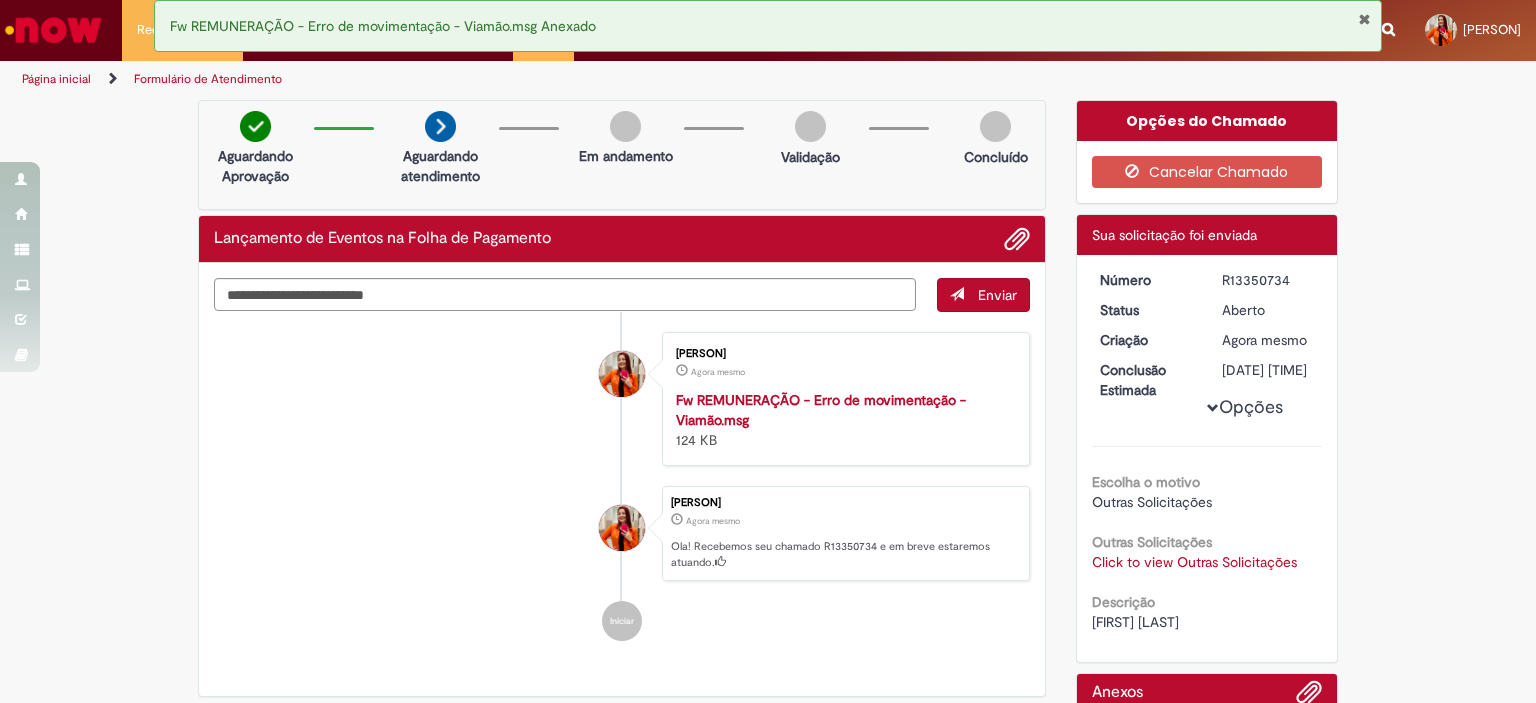 click at bounding box center (1364, 19) 